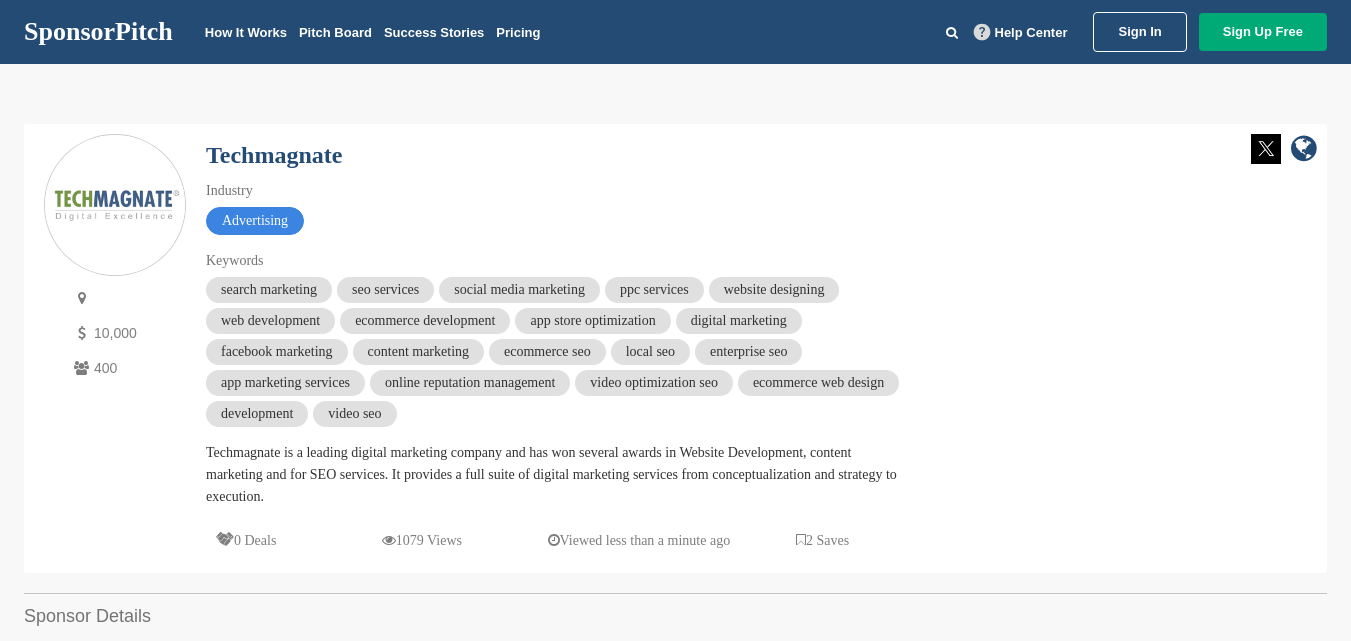 scroll, scrollTop: 0, scrollLeft: 0, axis: both 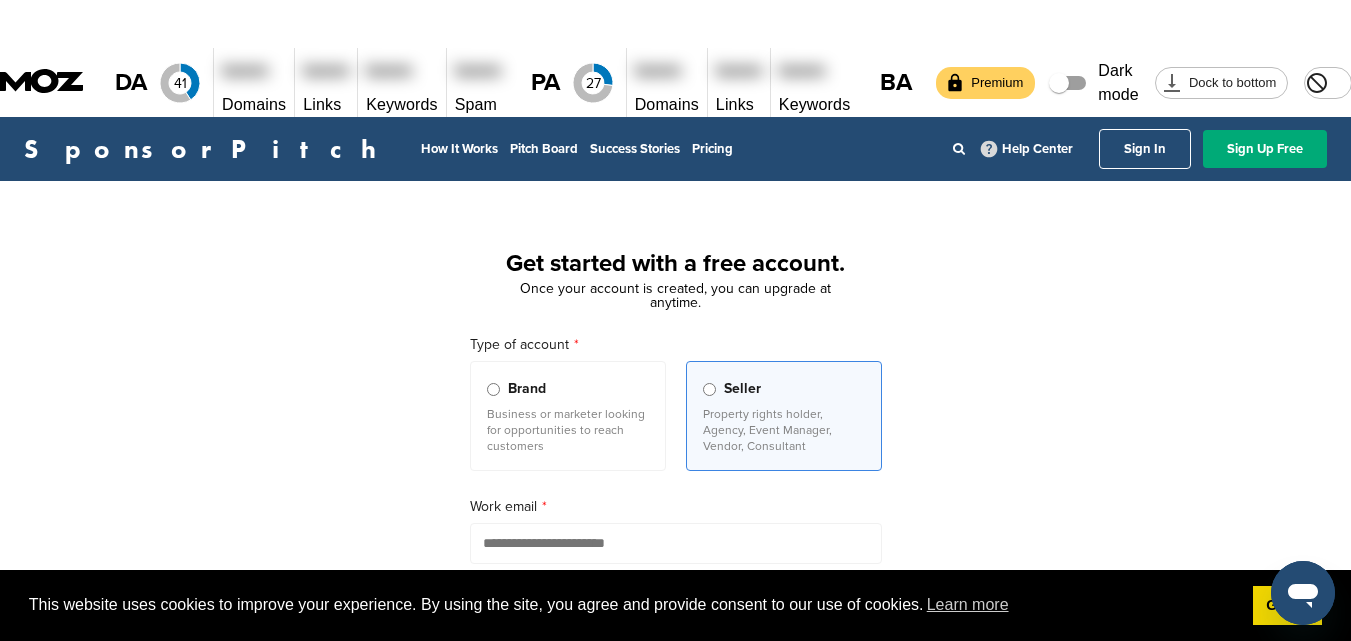 click on "Brand" at bounding box center (568, 389) 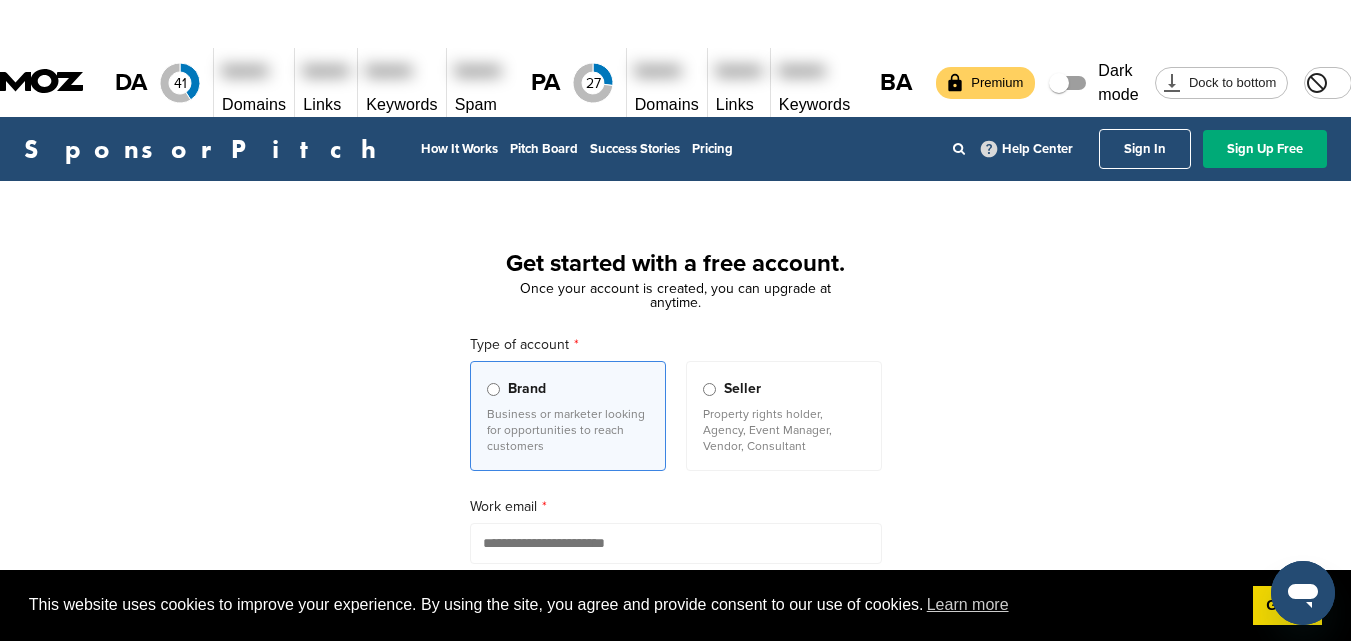 click at bounding box center [676, 543] 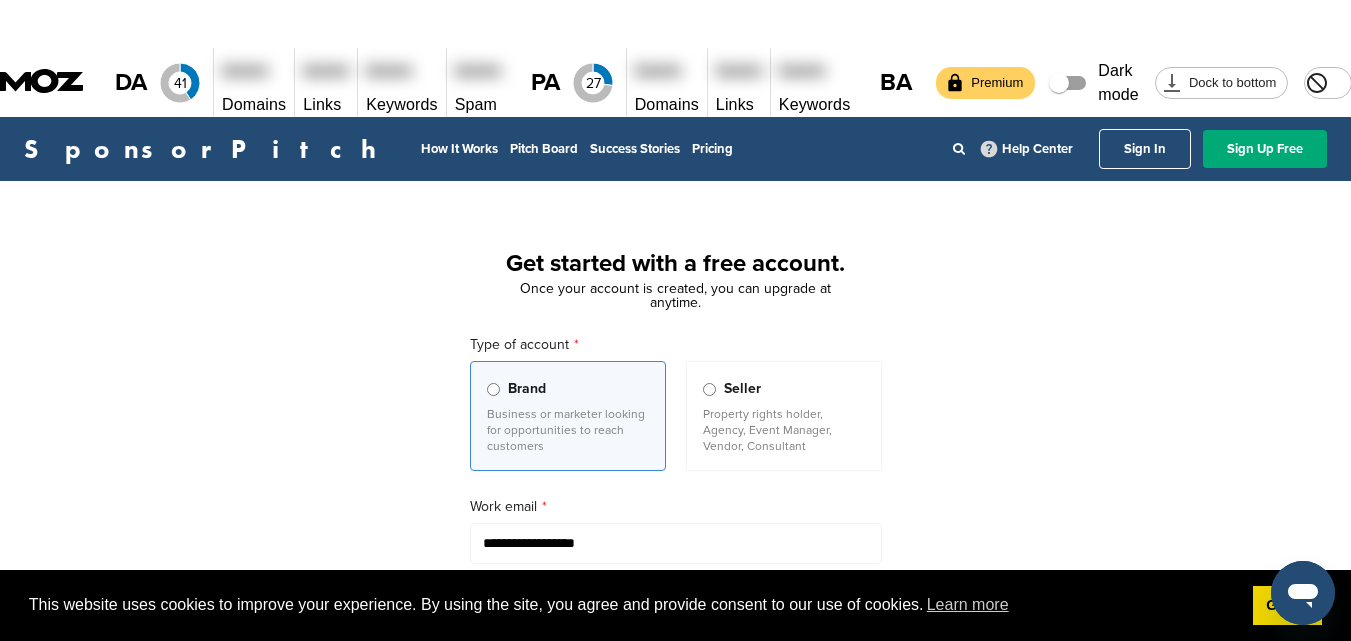 type on "**********" 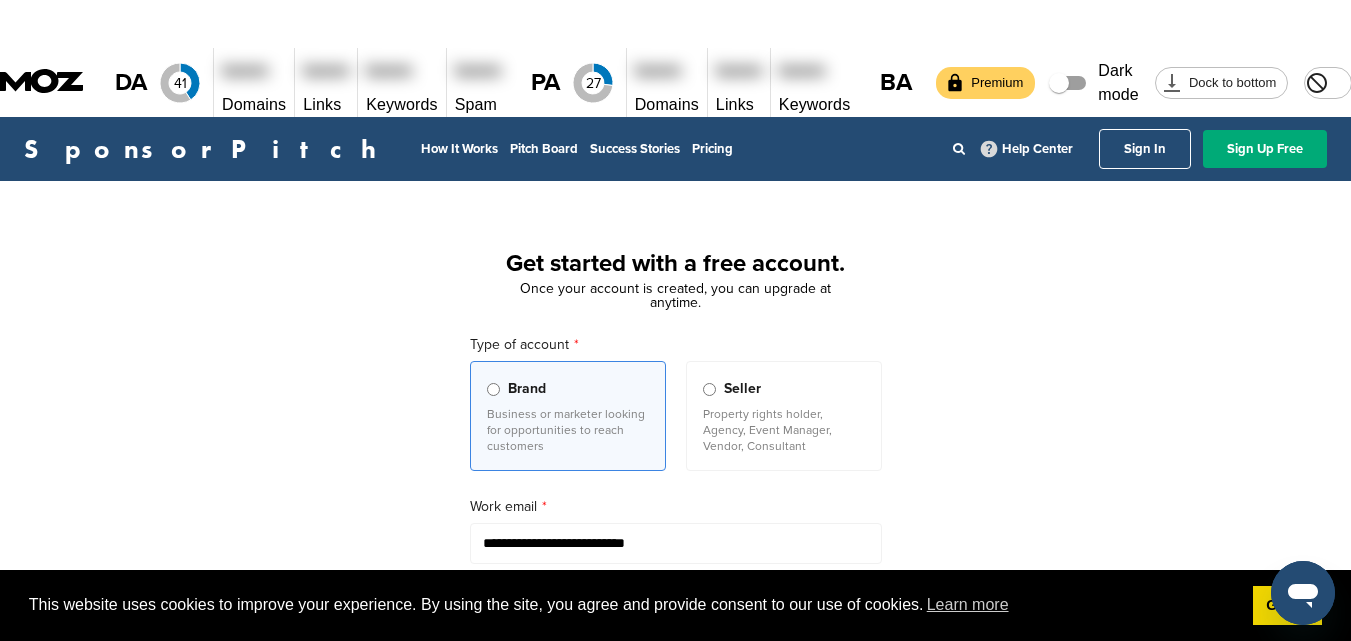 click at bounding box center [567, 631] 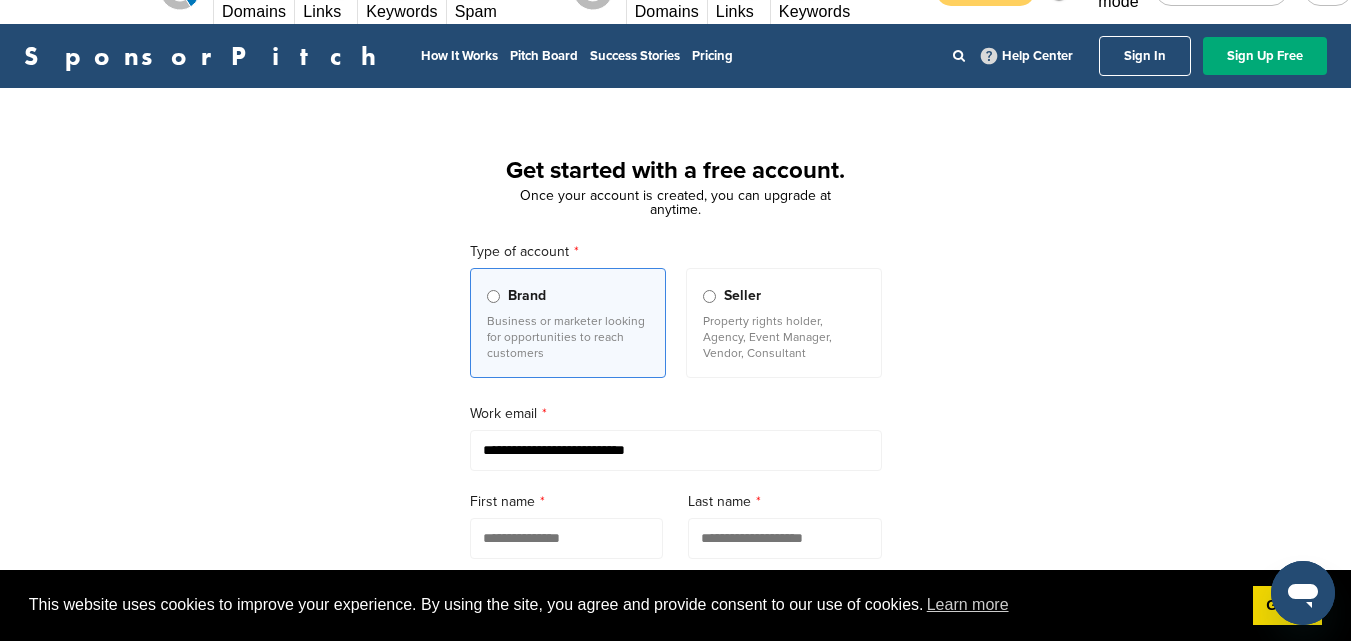 scroll, scrollTop: 200, scrollLeft: 0, axis: vertical 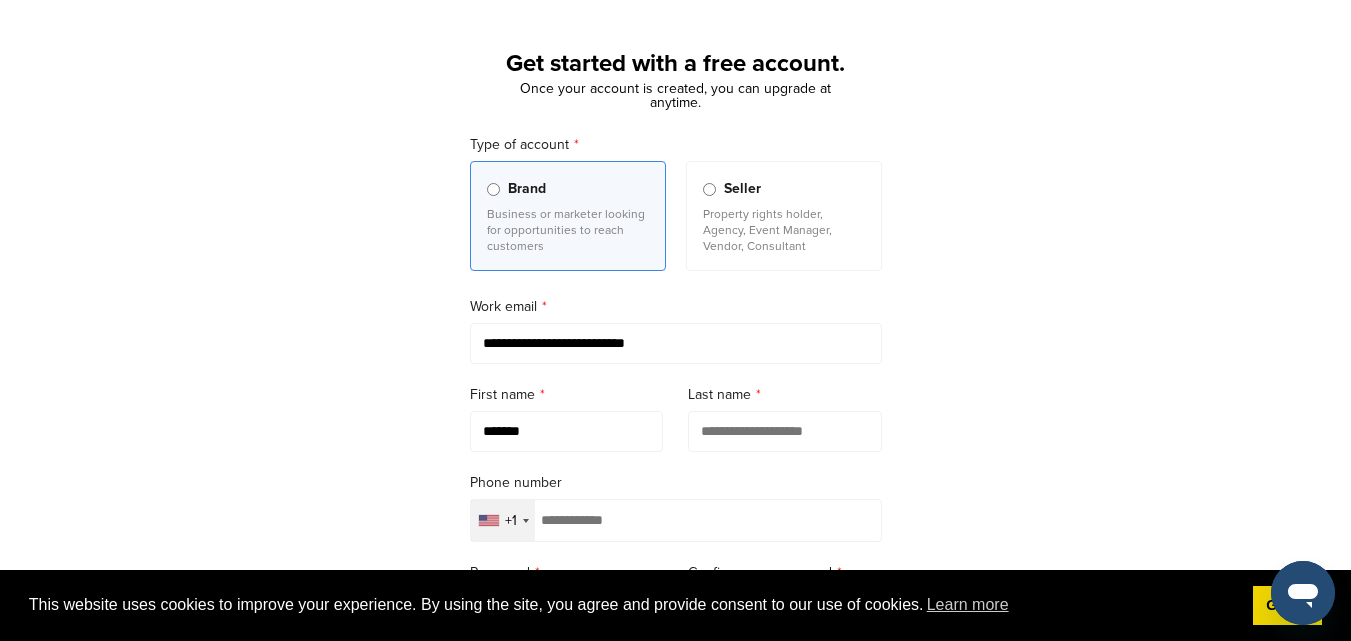 type on "*******" 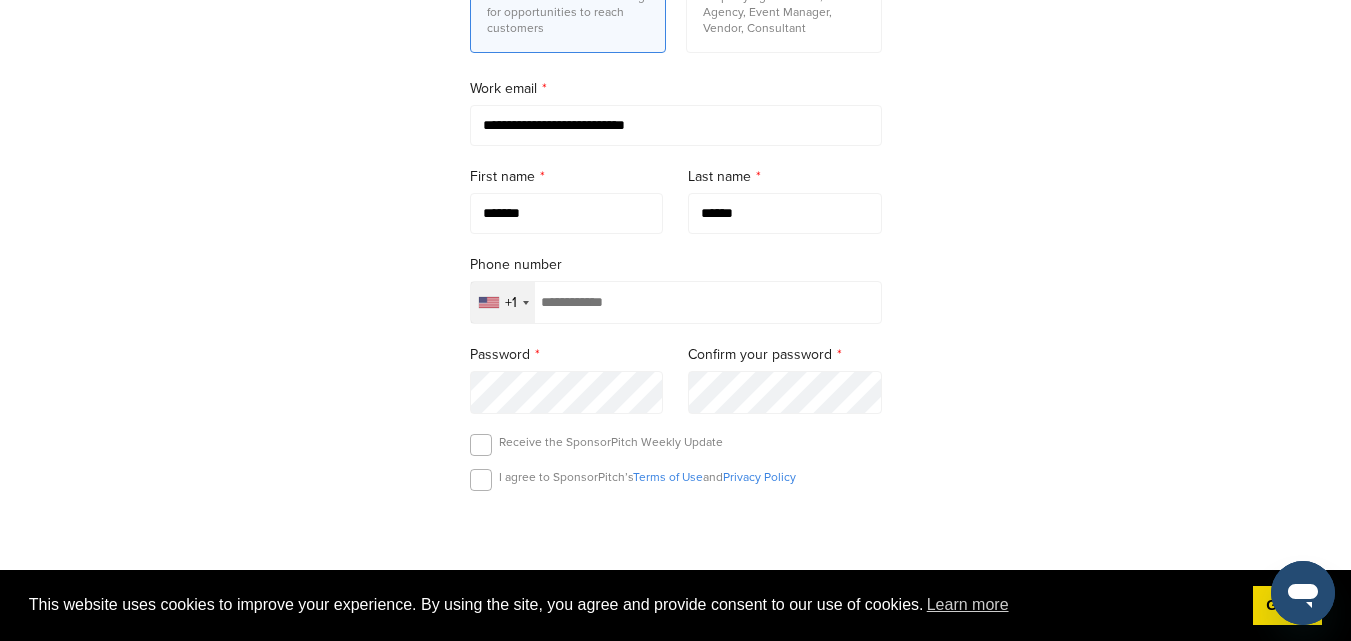 scroll, scrollTop: 400, scrollLeft: 0, axis: vertical 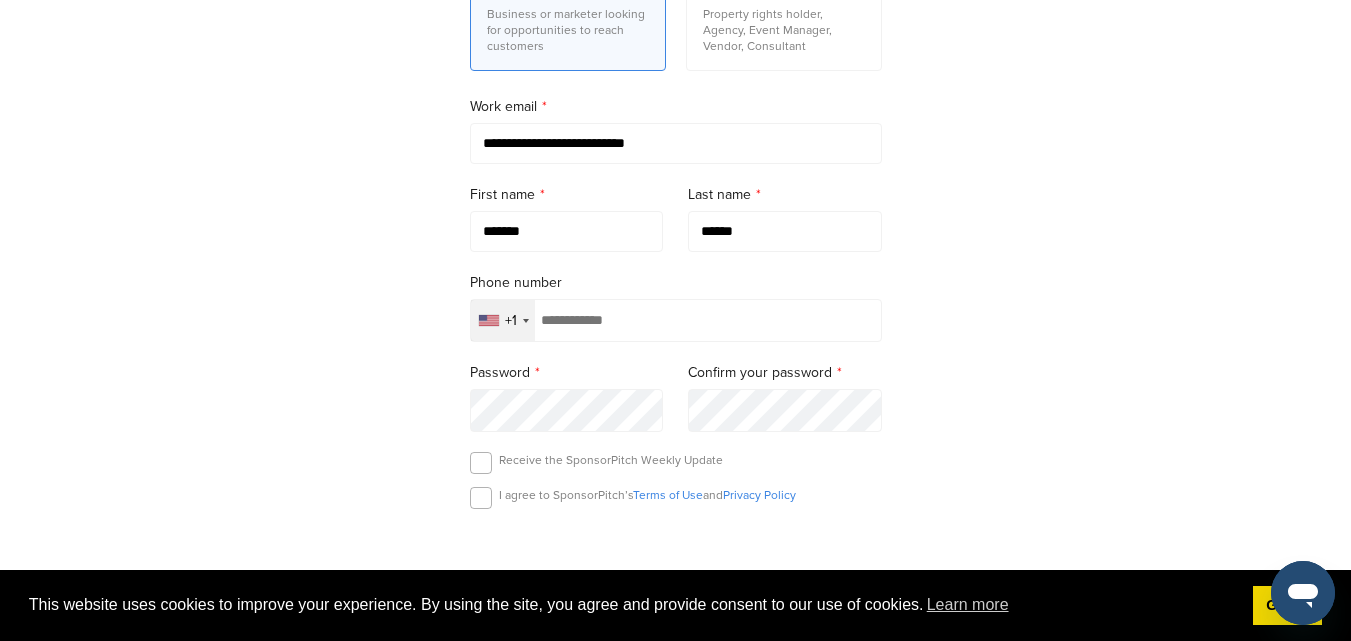 type on "******" 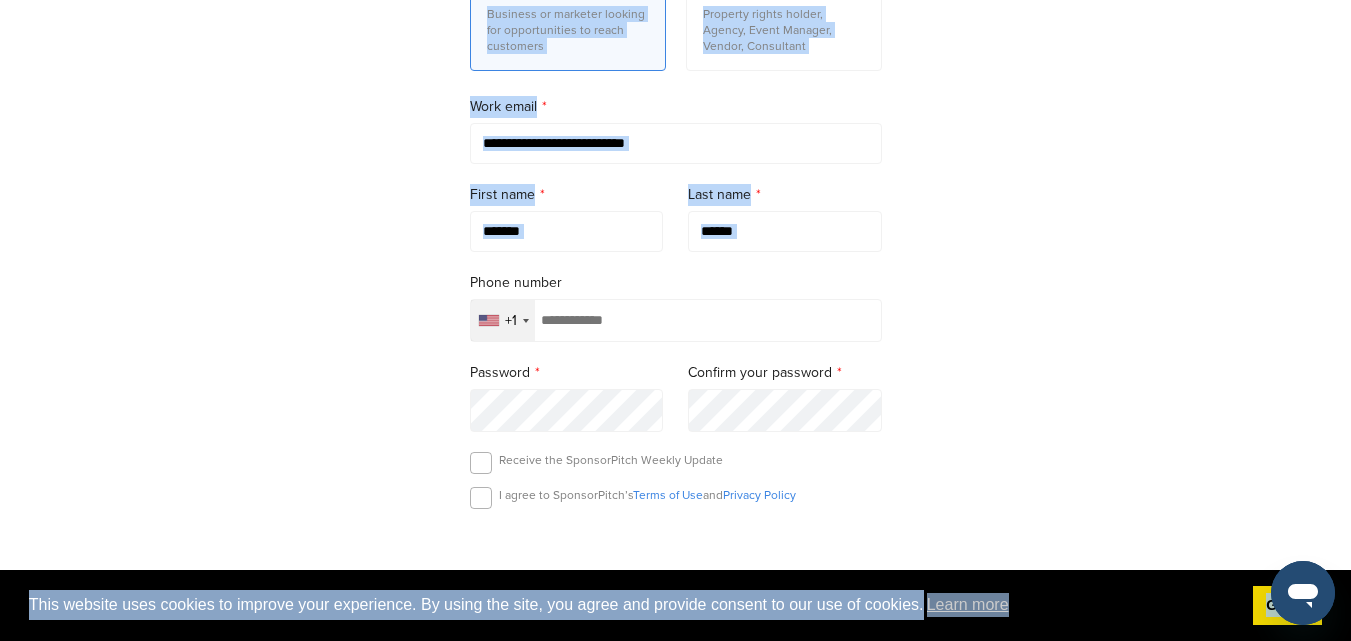 scroll, scrollTop: 914, scrollLeft: 0, axis: vertical 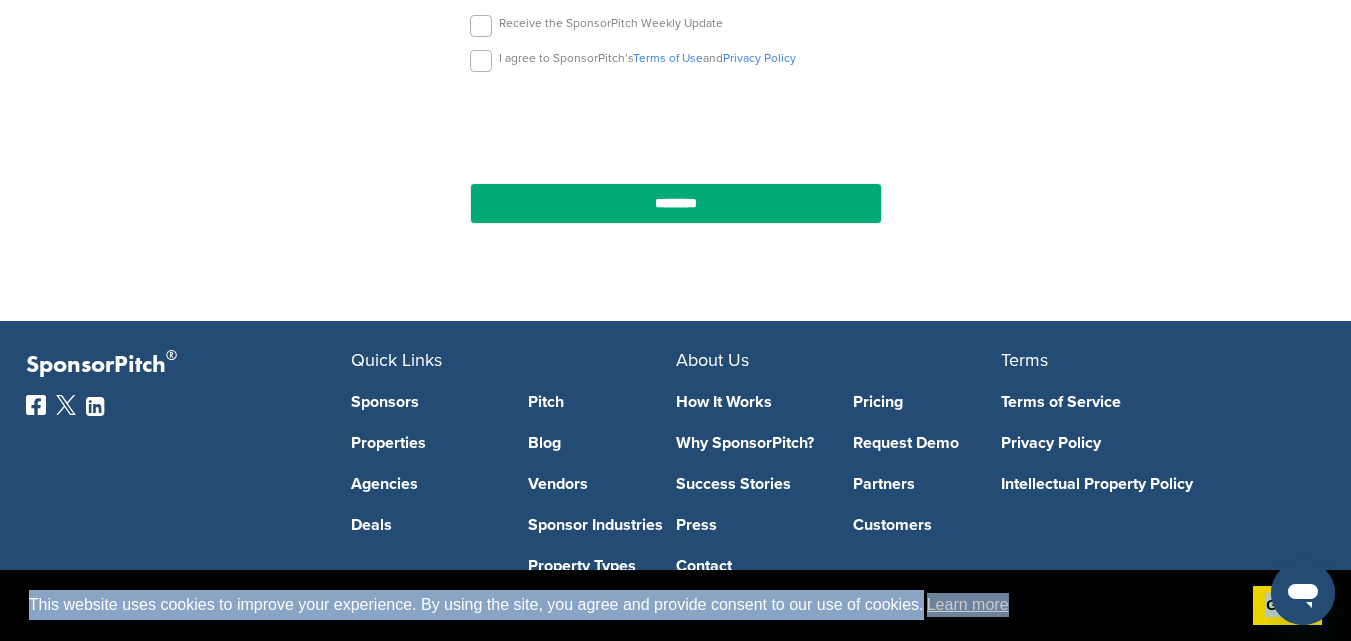 drag, startPoint x: 237, startPoint y: 236, endPoint x: 358, endPoint y: 680, distance: 460.19235 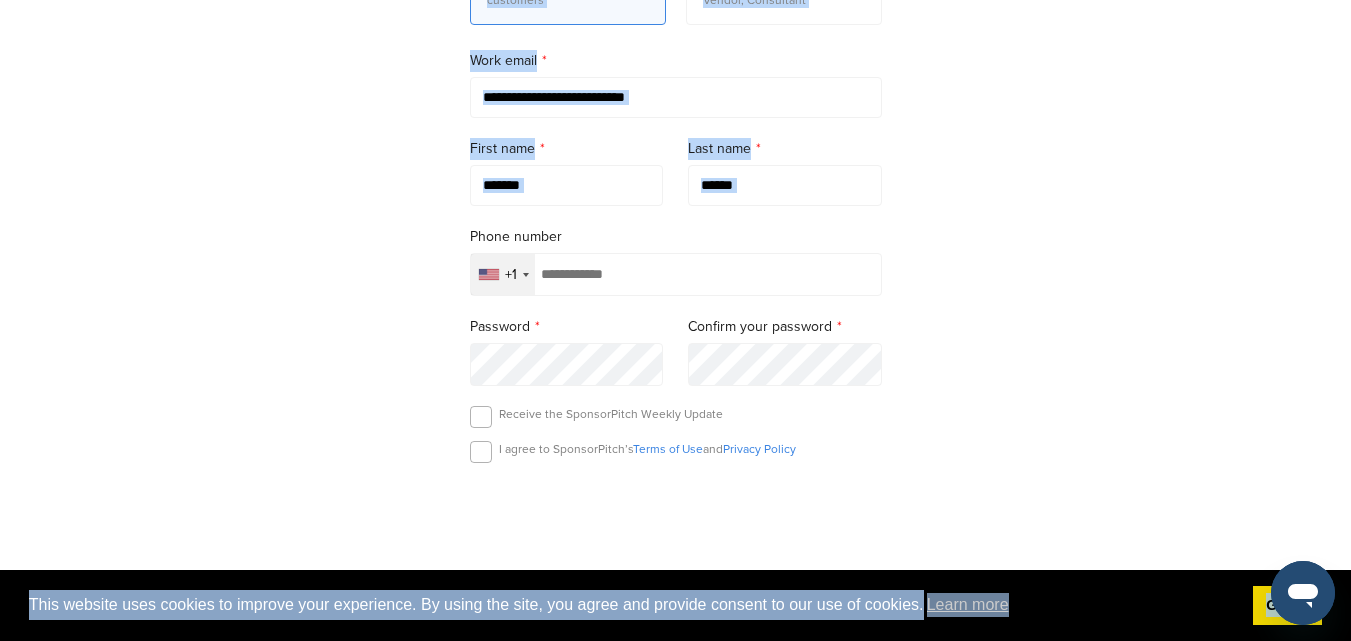 scroll, scrollTop: 414, scrollLeft: 0, axis: vertical 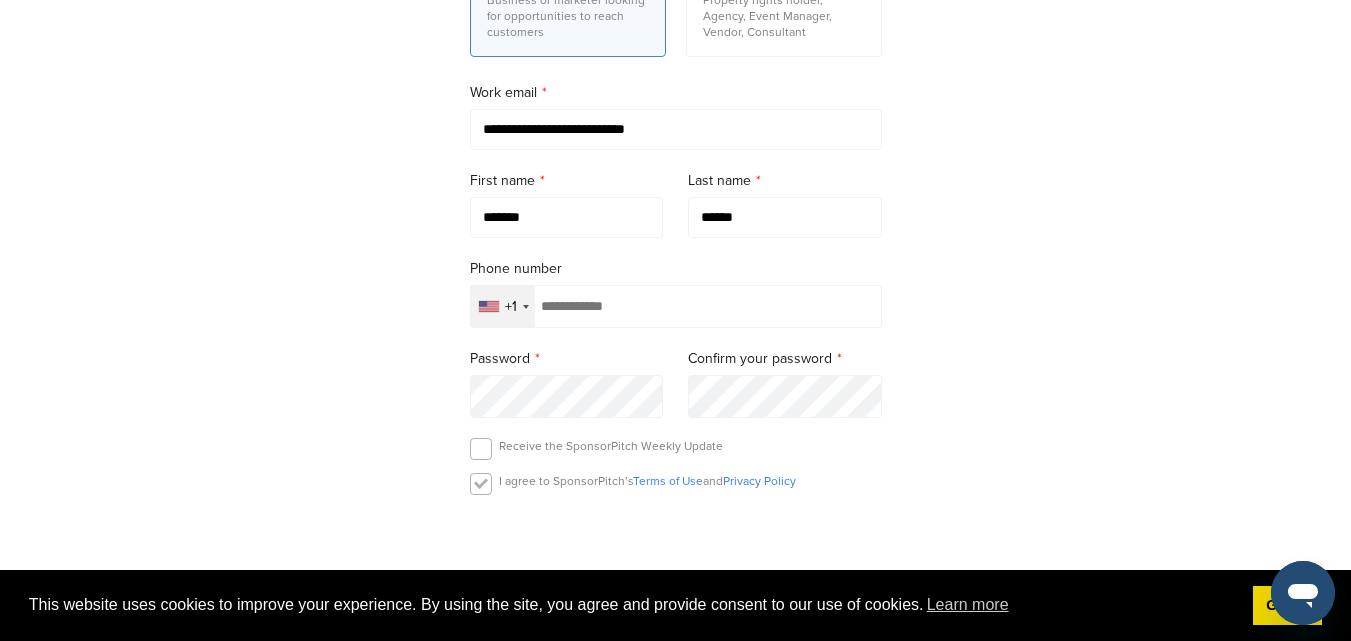 click at bounding box center (481, 484) 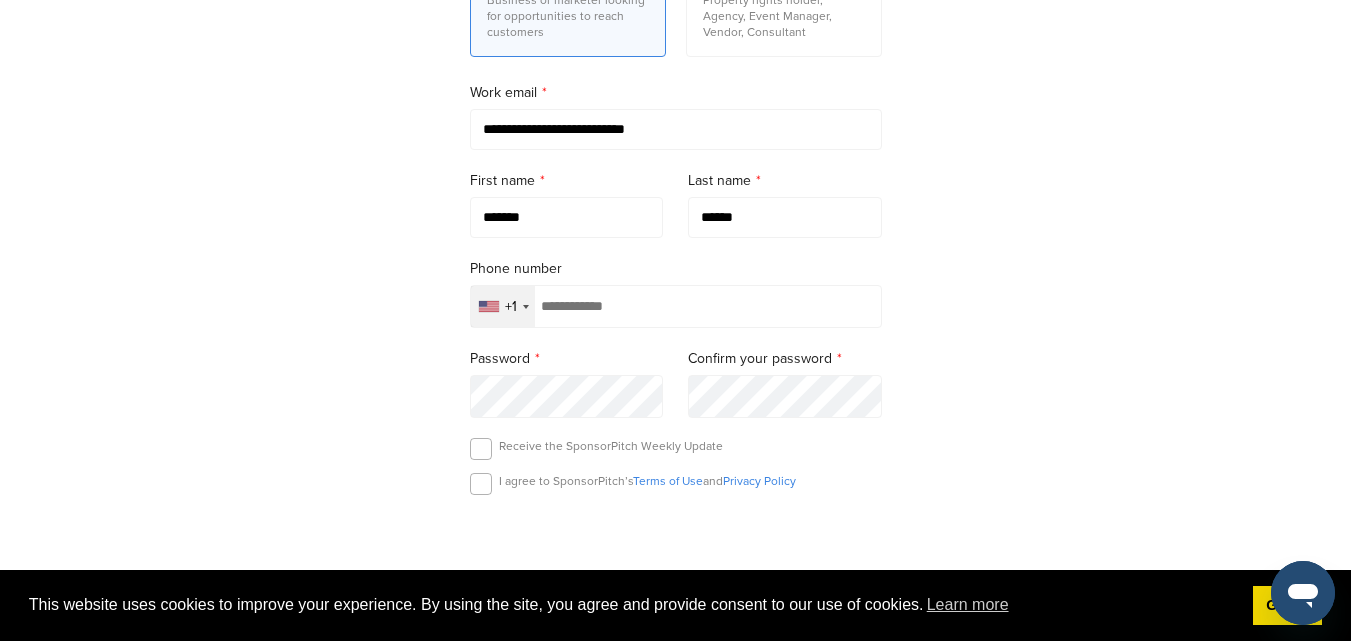 type on "**********" 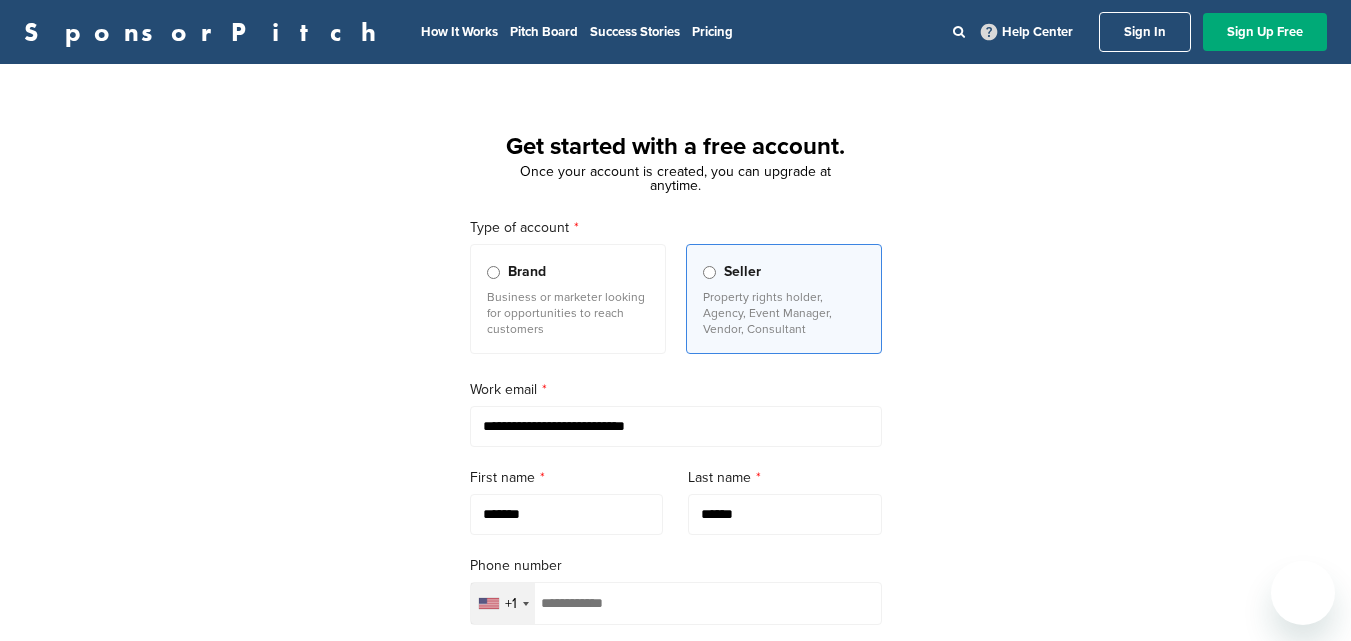 scroll, scrollTop: 0, scrollLeft: 0, axis: both 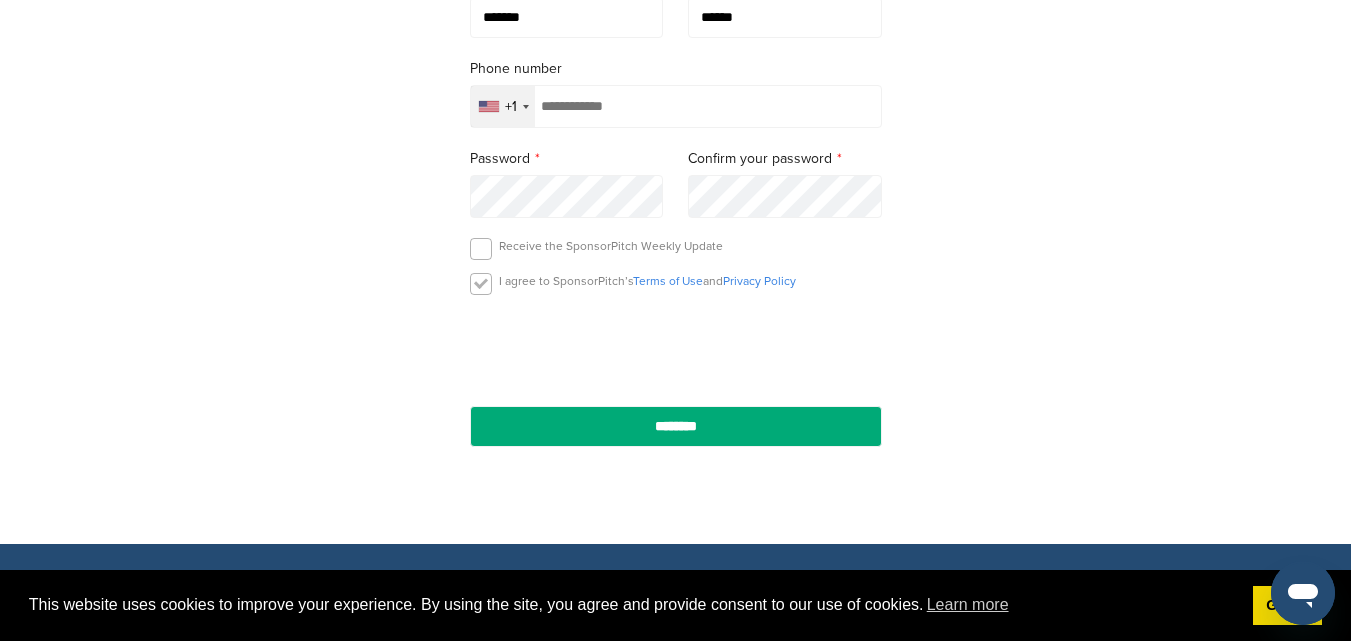 click at bounding box center [481, 284] 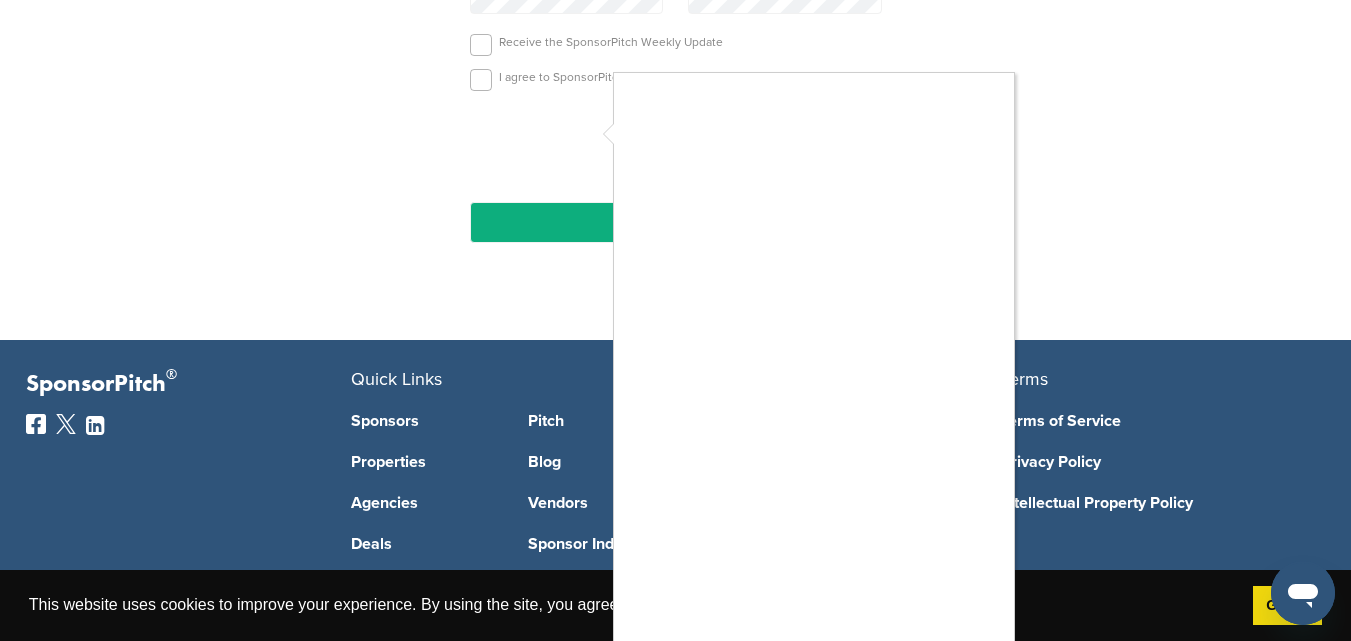 scroll, scrollTop: 914, scrollLeft: 0, axis: vertical 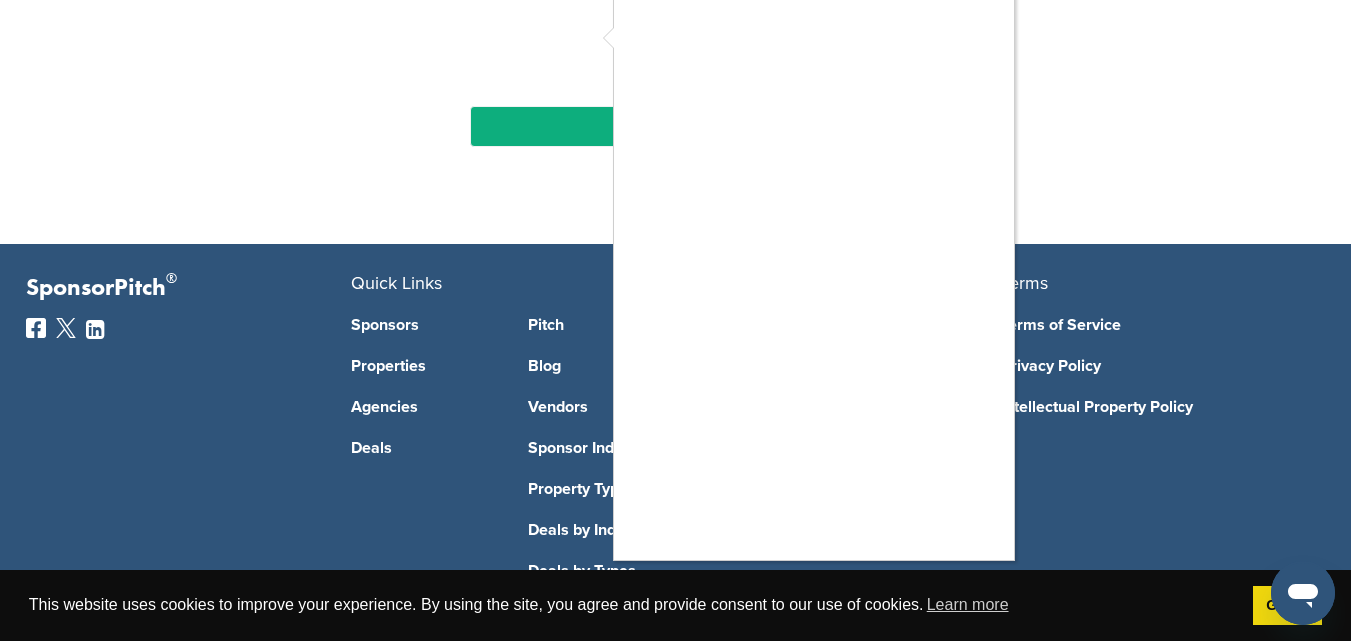 drag, startPoint x: 554, startPoint y: 436, endPoint x: 590, endPoint y: 436, distance: 36 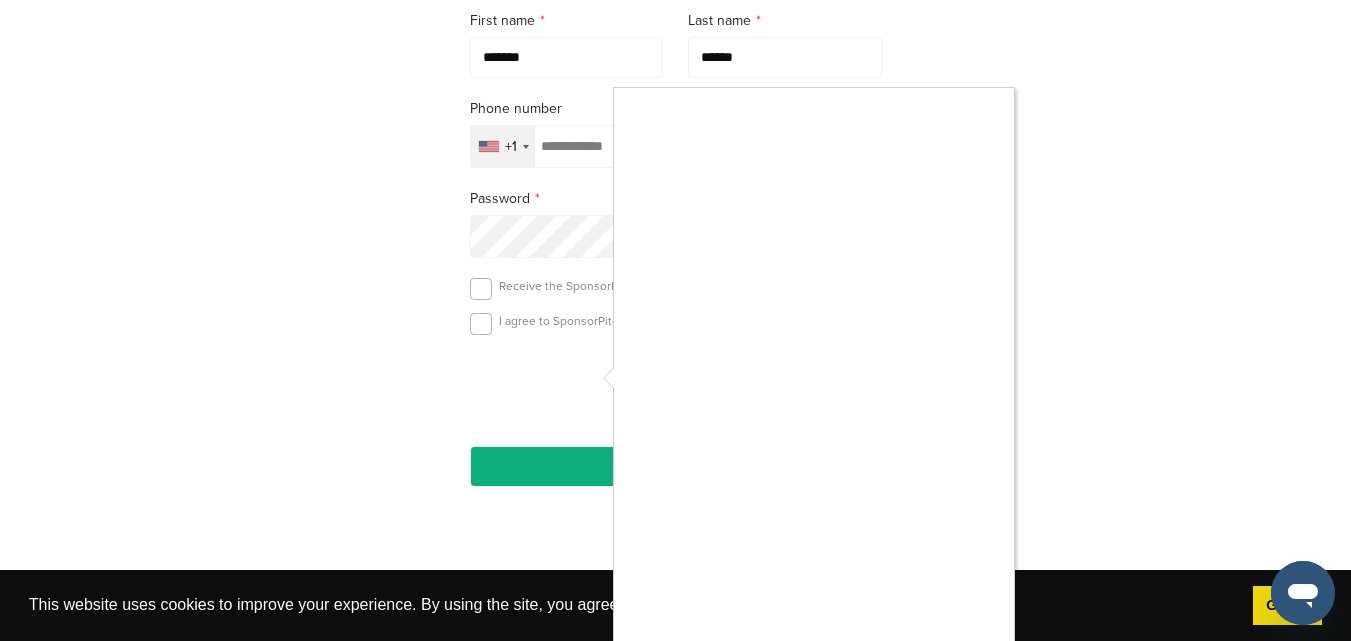click at bounding box center (814, 378) 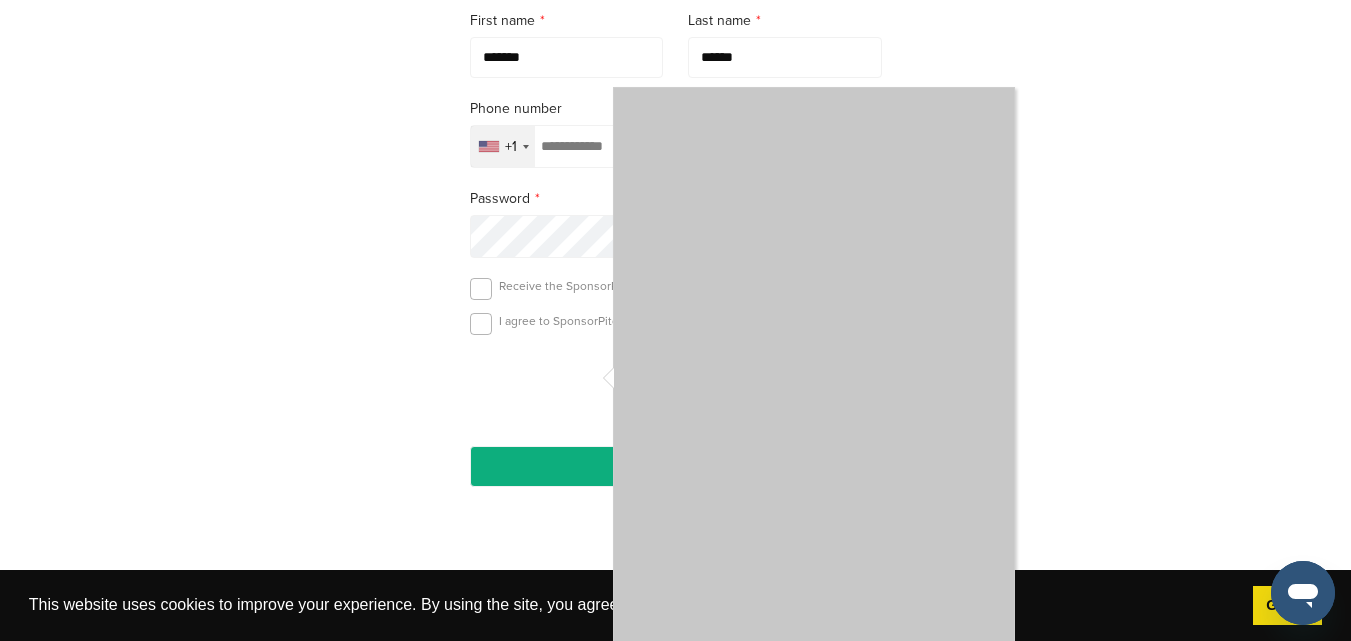 scroll, scrollTop: 593, scrollLeft: 0, axis: vertical 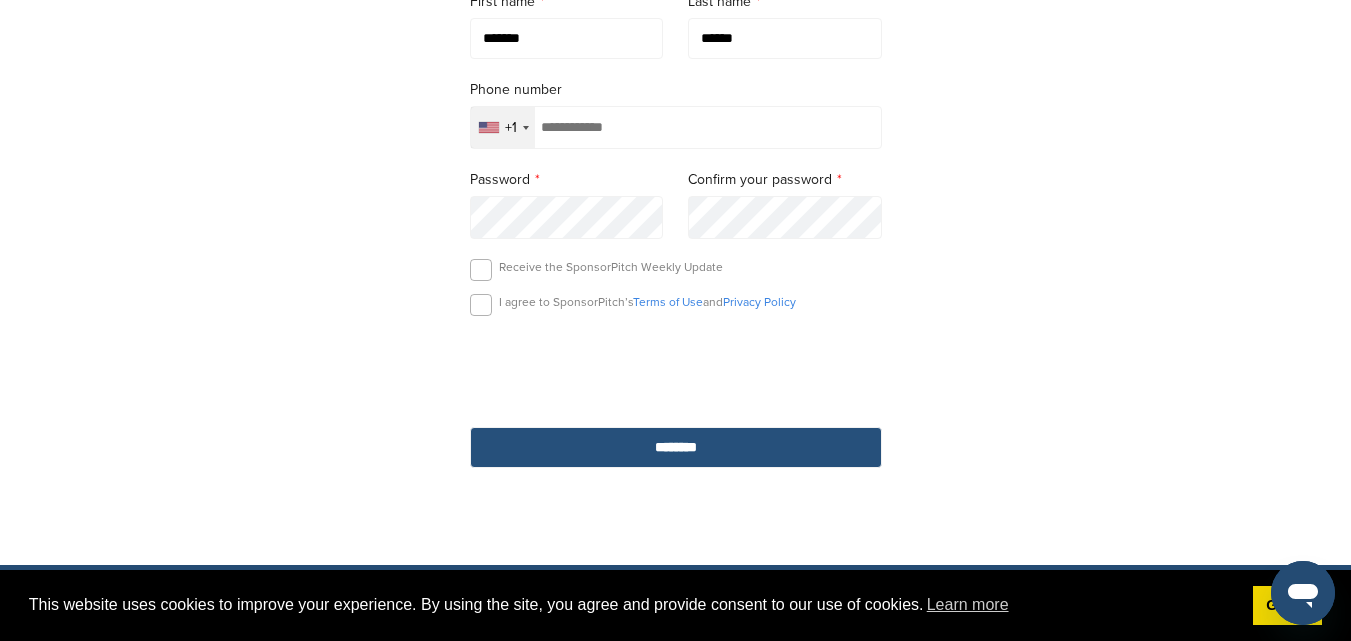 click on "********" at bounding box center [676, 447] 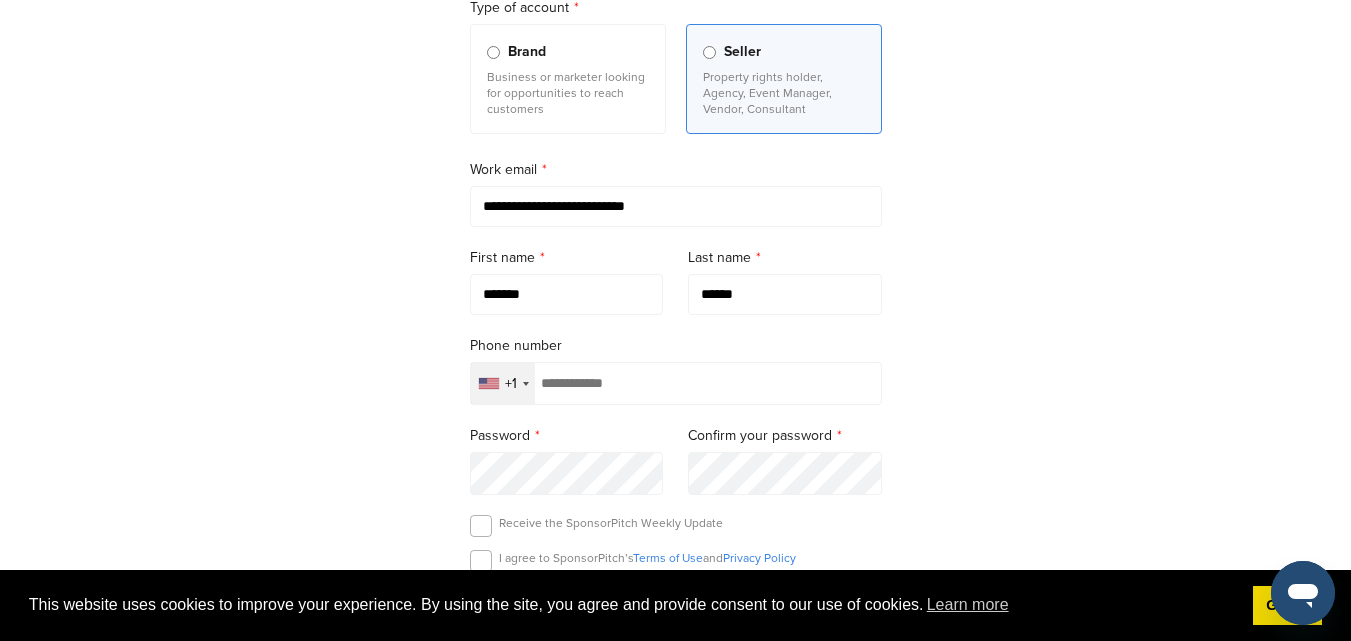 scroll, scrollTop: 343, scrollLeft: 0, axis: vertical 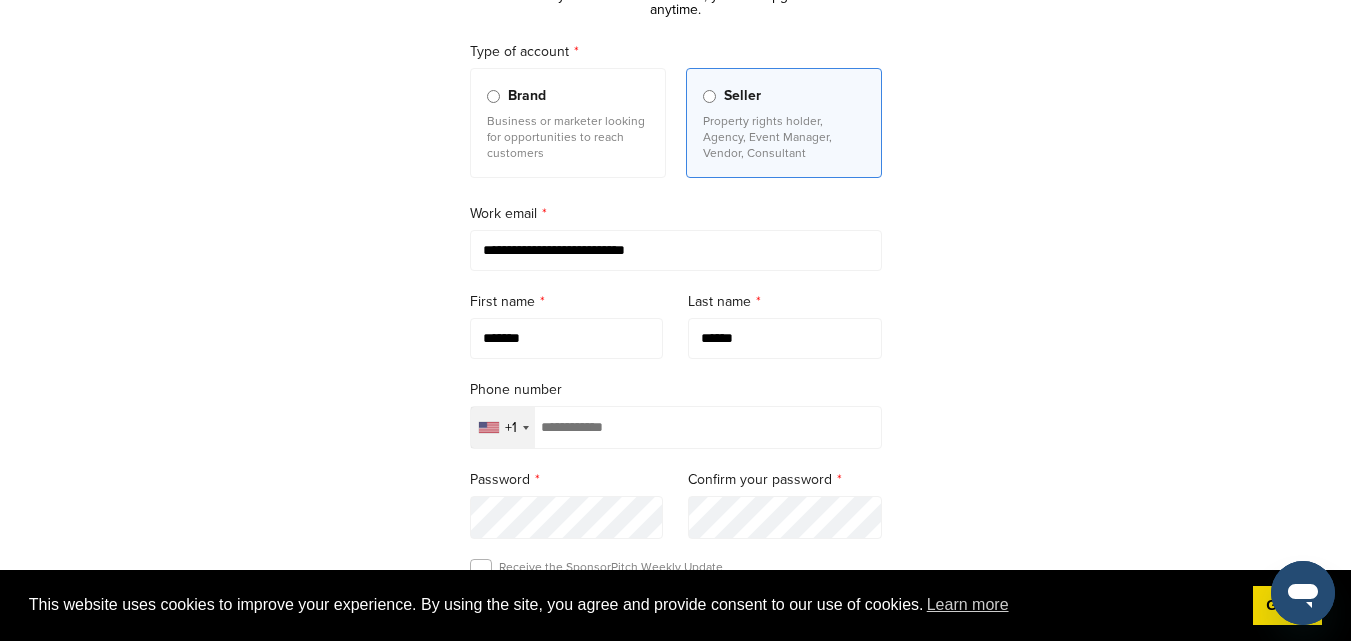 type on "**********" 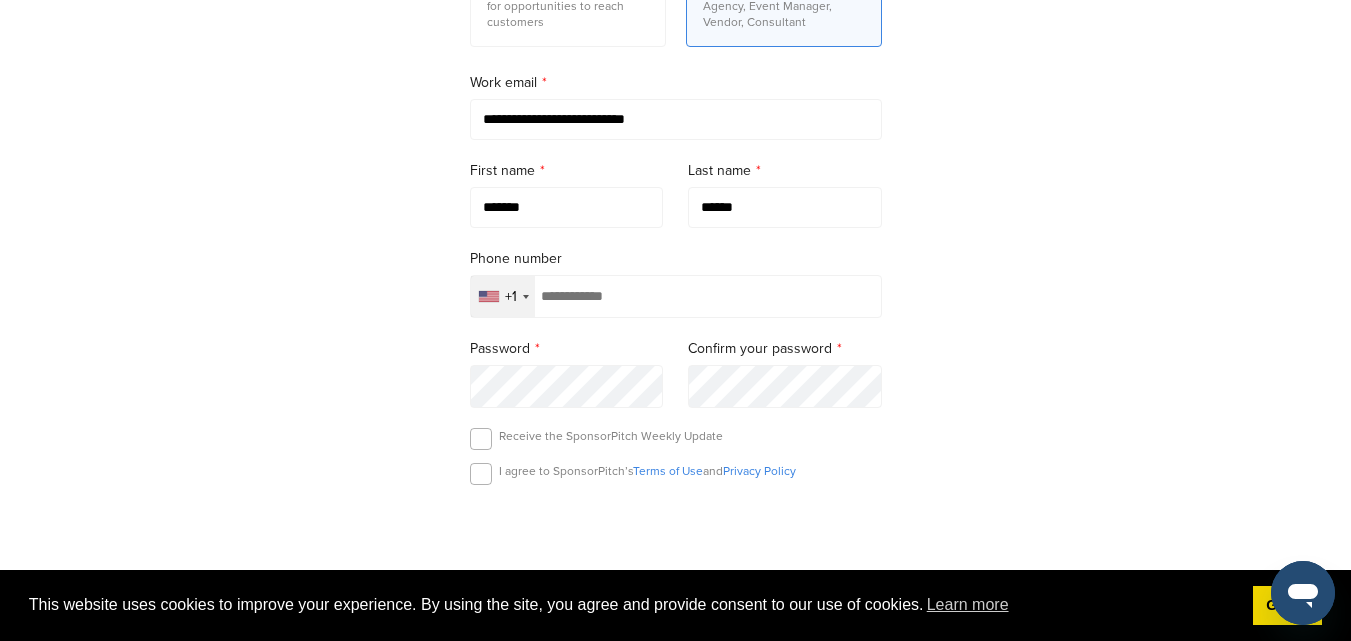 scroll, scrollTop: 843, scrollLeft: 0, axis: vertical 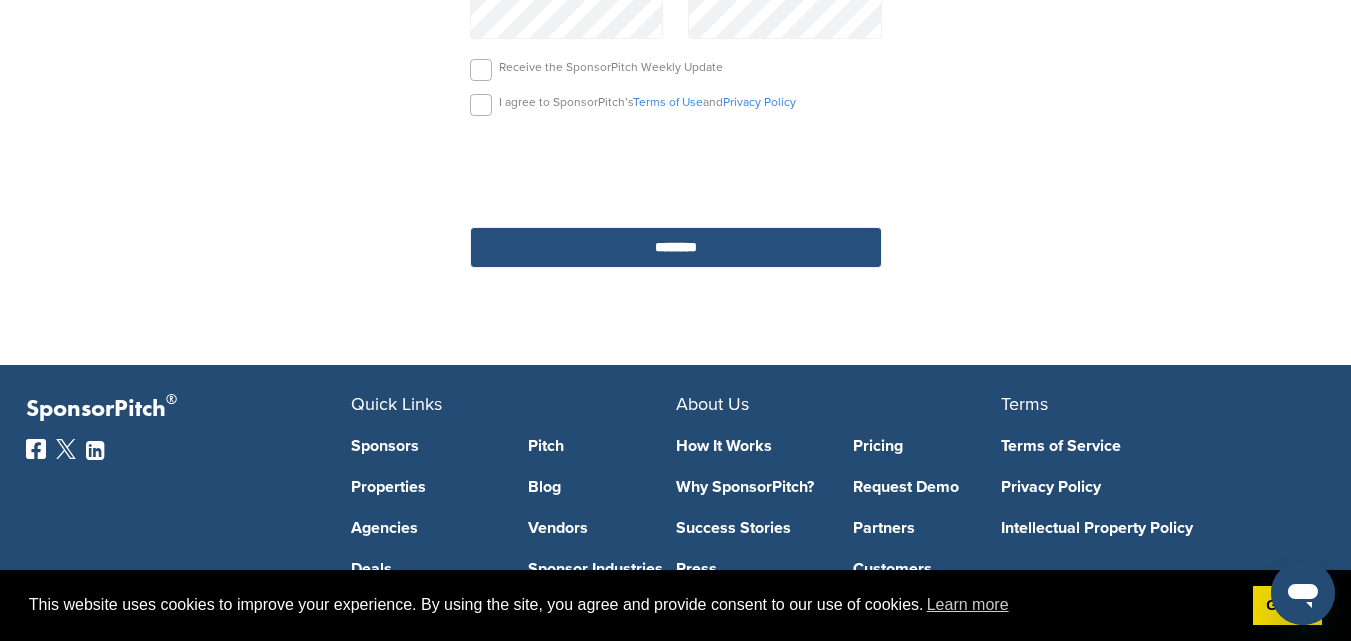click on "********" at bounding box center (676, 247) 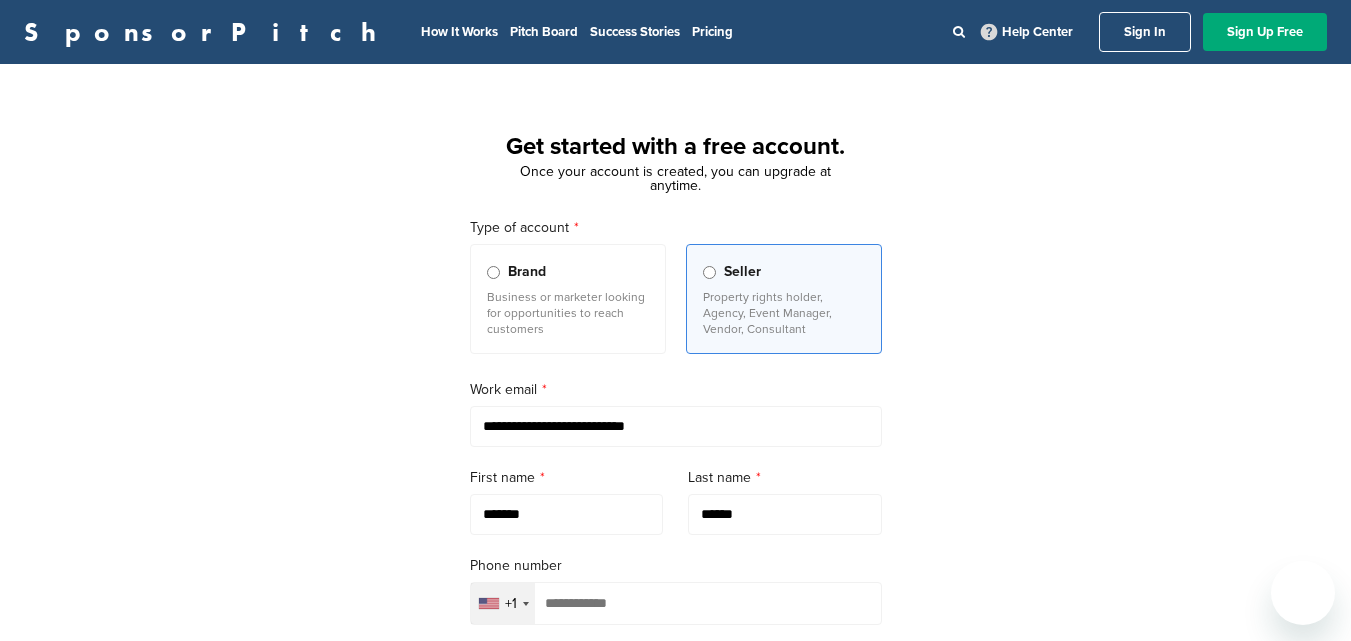 scroll, scrollTop: 0, scrollLeft: 0, axis: both 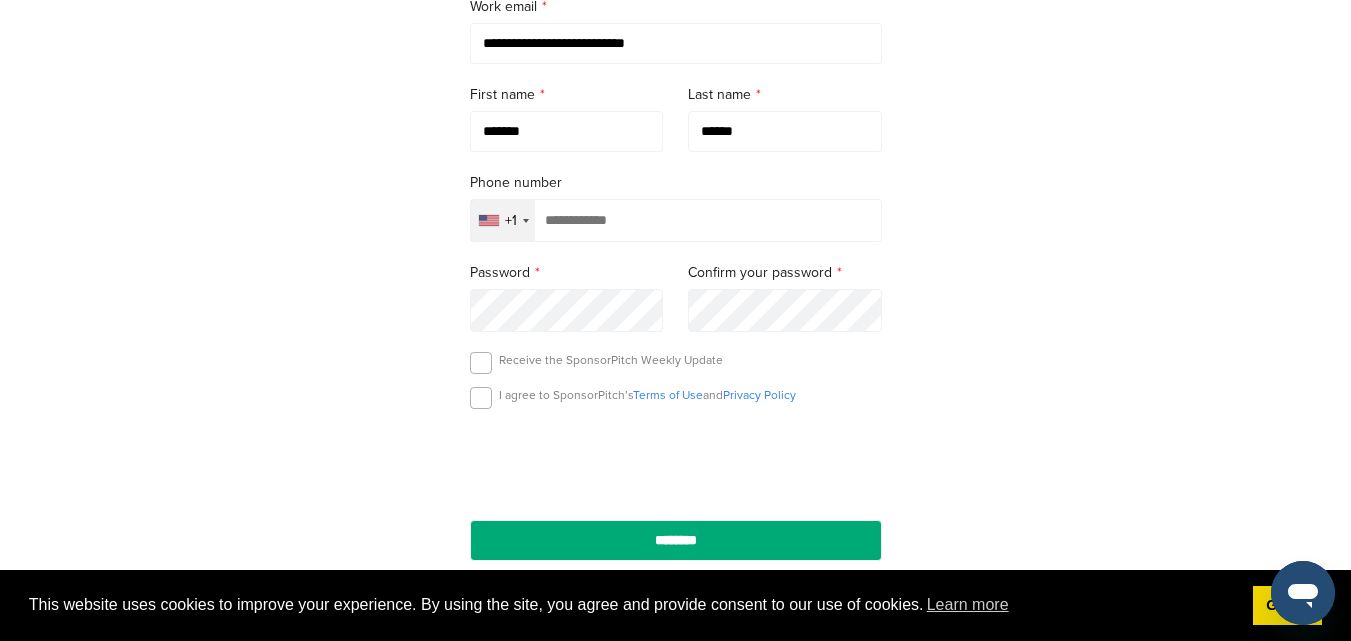 type on "**********" 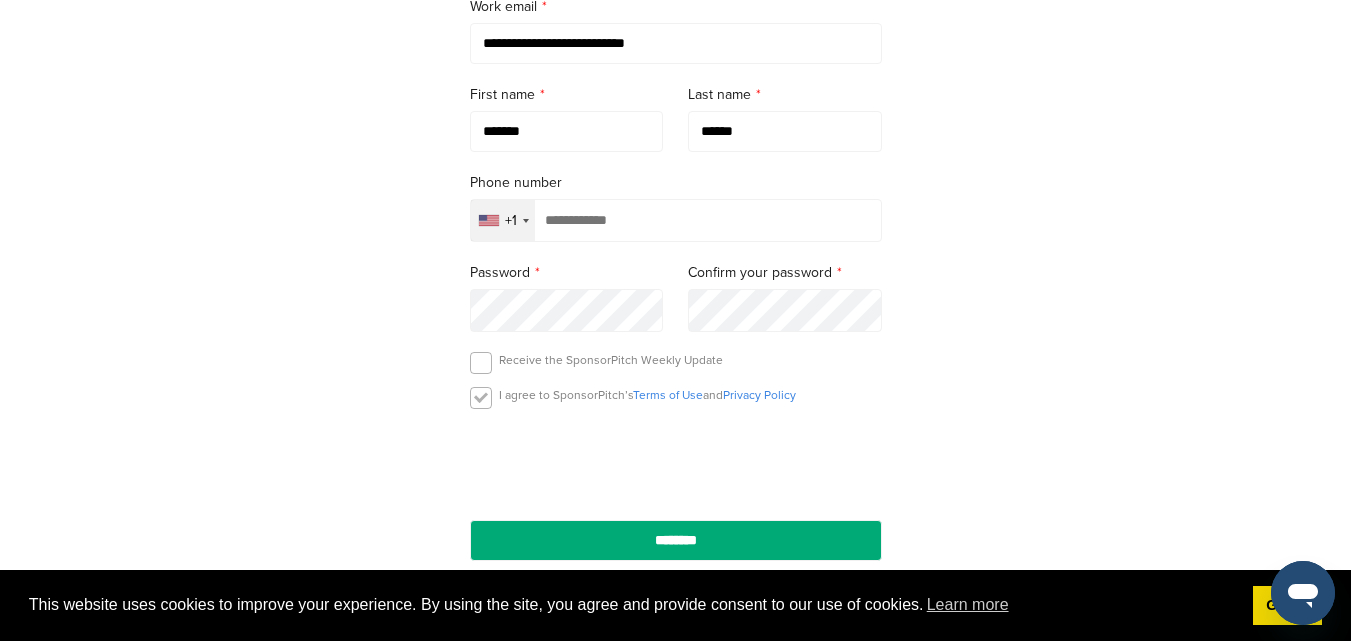 click at bounding box center [481, 398] 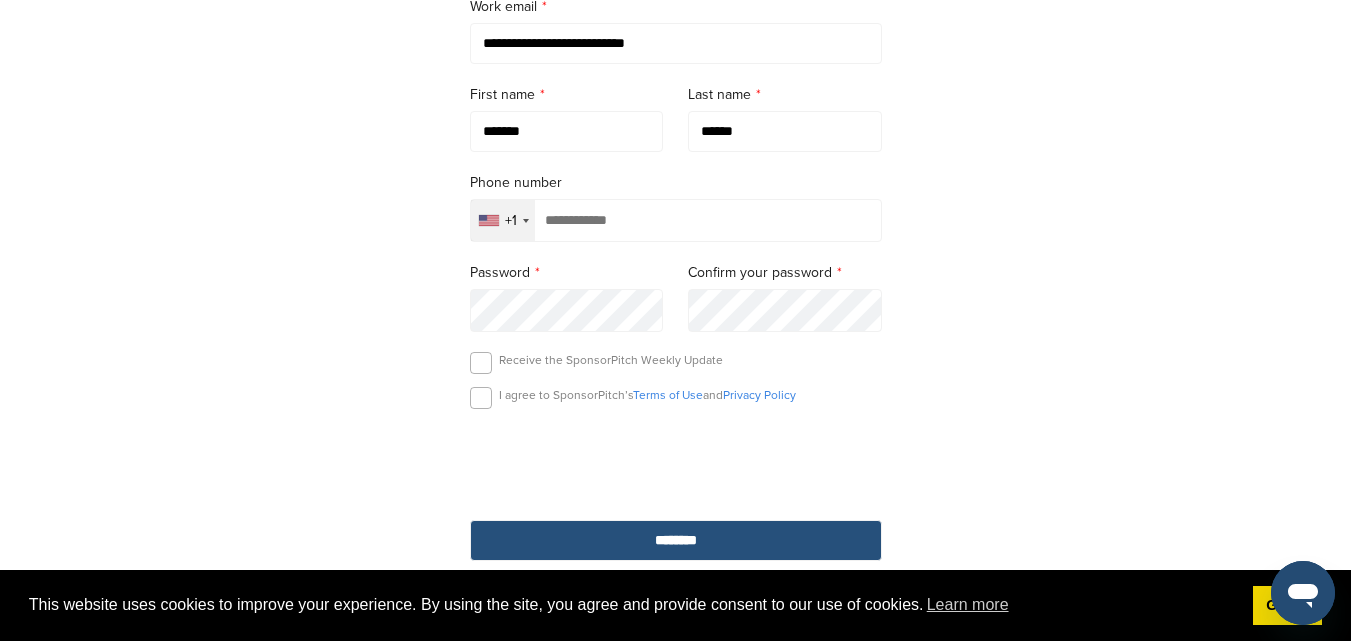 click on "********" at bounding box center (676, 540) 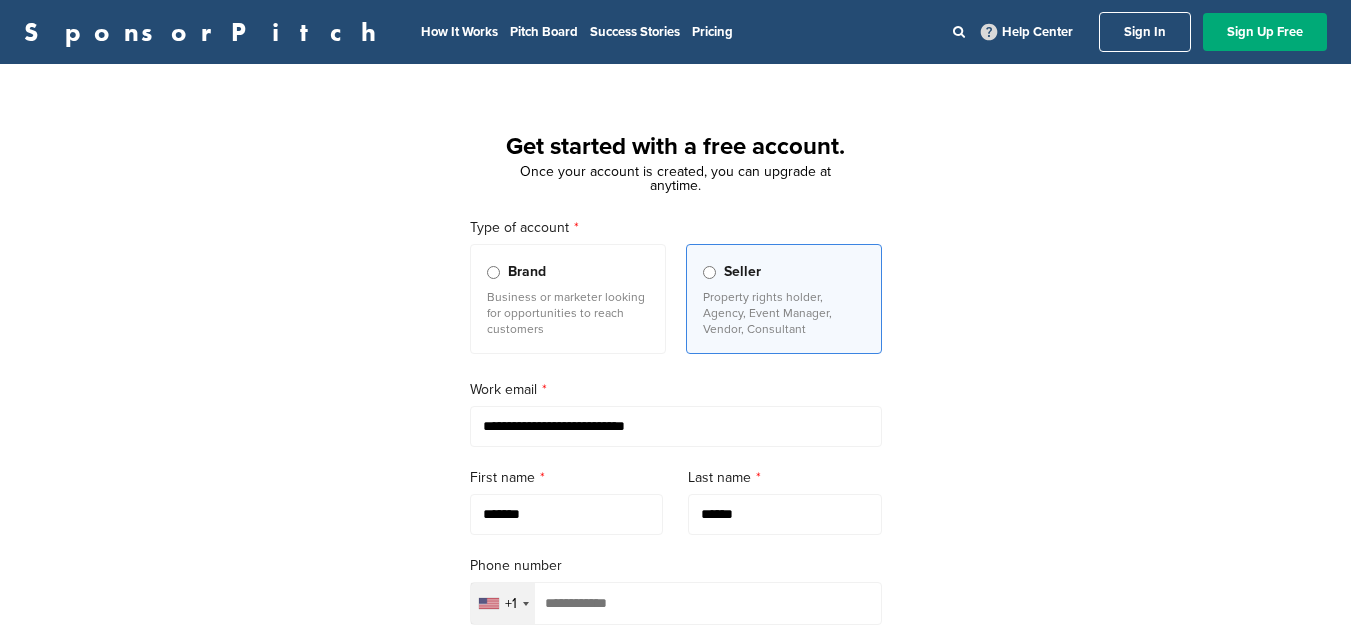 scroll, scrollTop: 0, scrollLeft: 0, axis: both 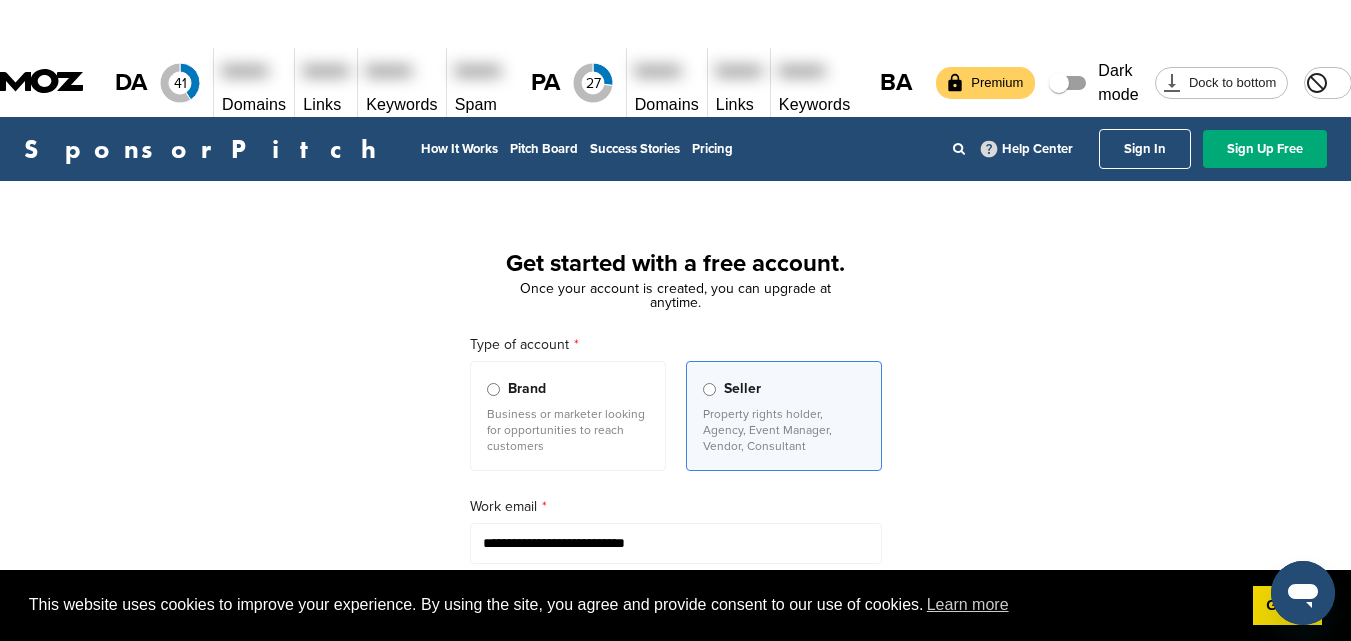 click on "Brand" at bounding box center (568, 389) 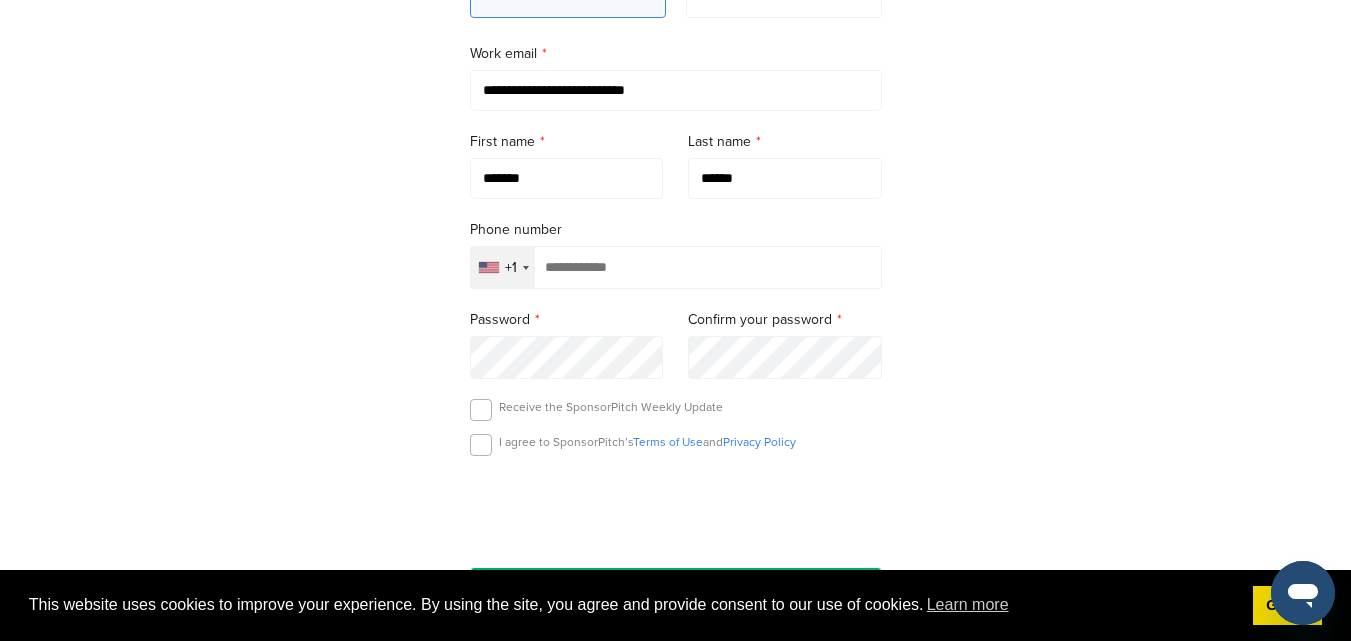 scroll, scrollTop: 500, scrollLeft: 0, axis: vertical 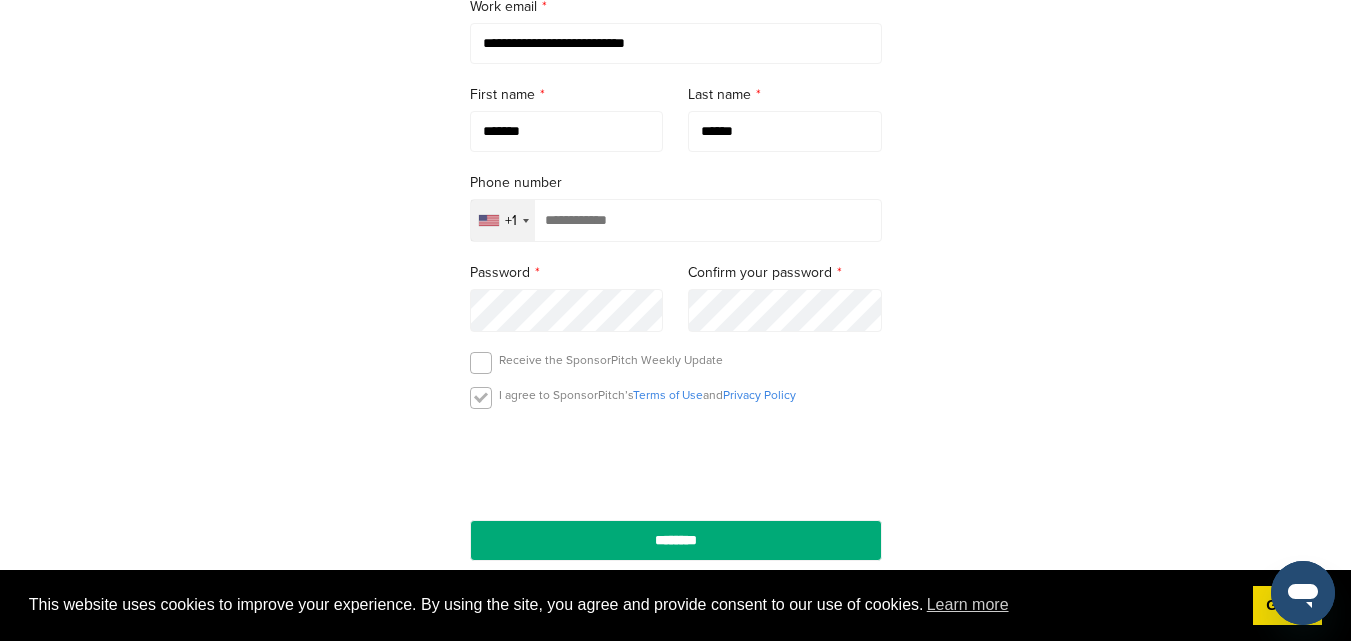 click at bounding box center (481, 398) 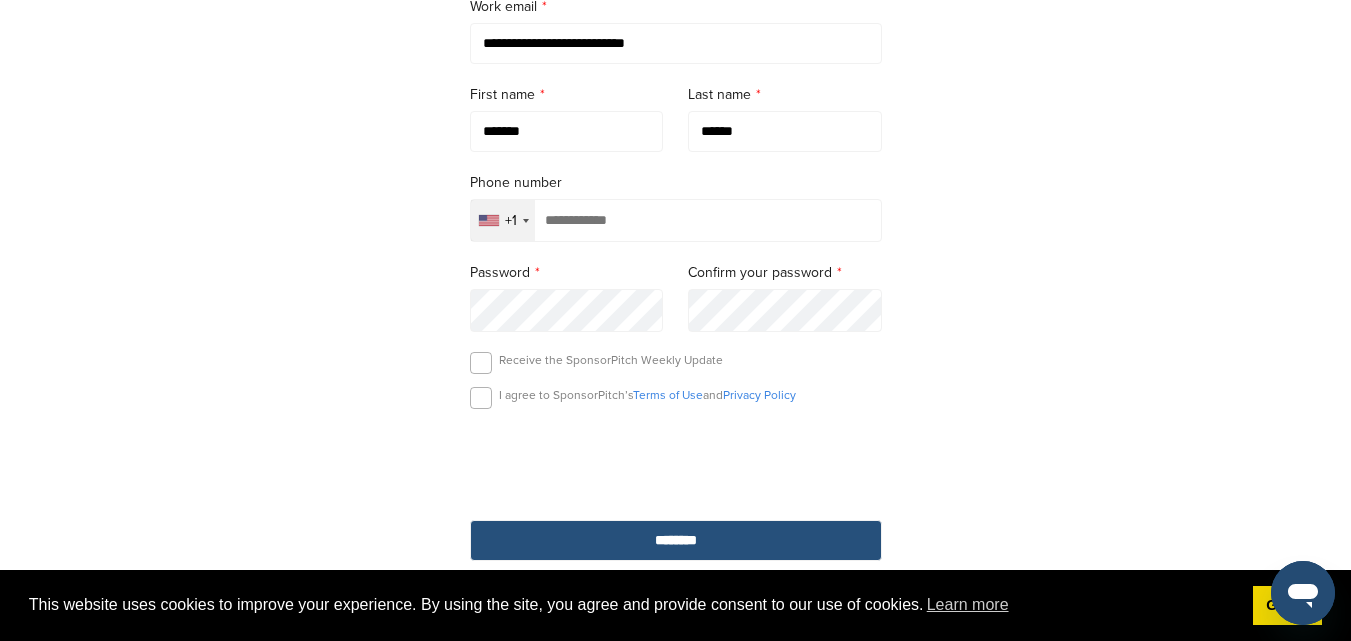 click on "********" at bounding box center (676, 540) 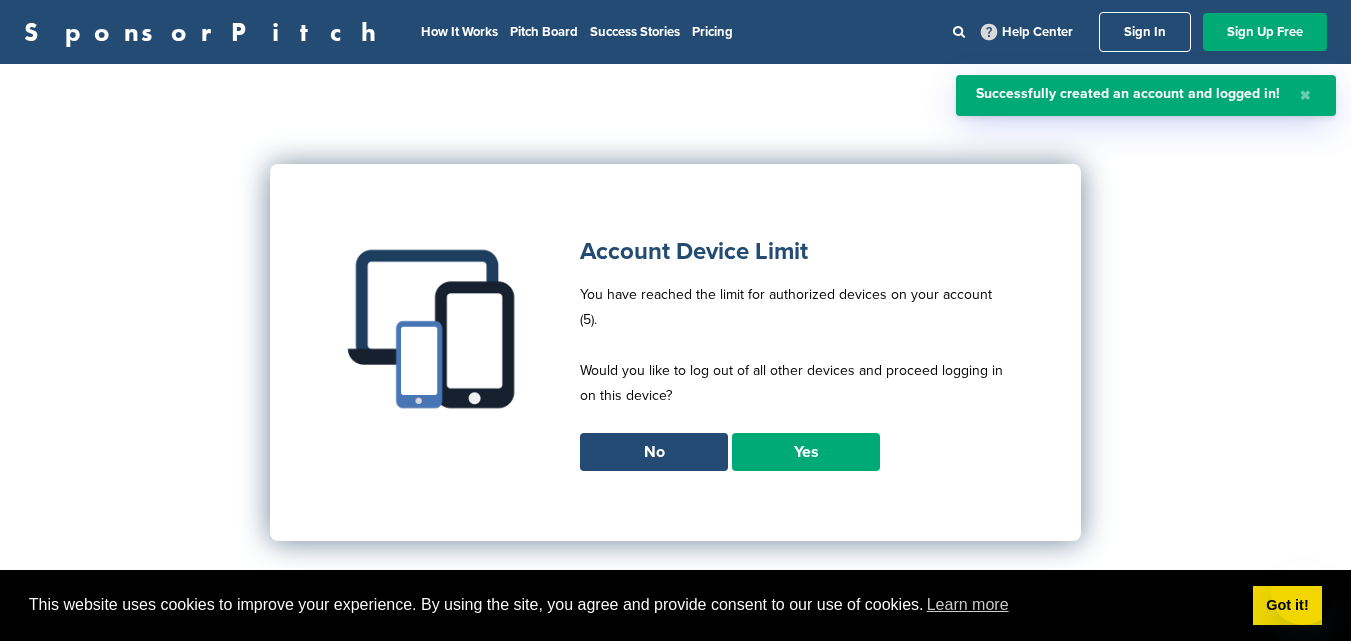 scroll, scrollTop: 0, scrollLeft: 0, axis: both 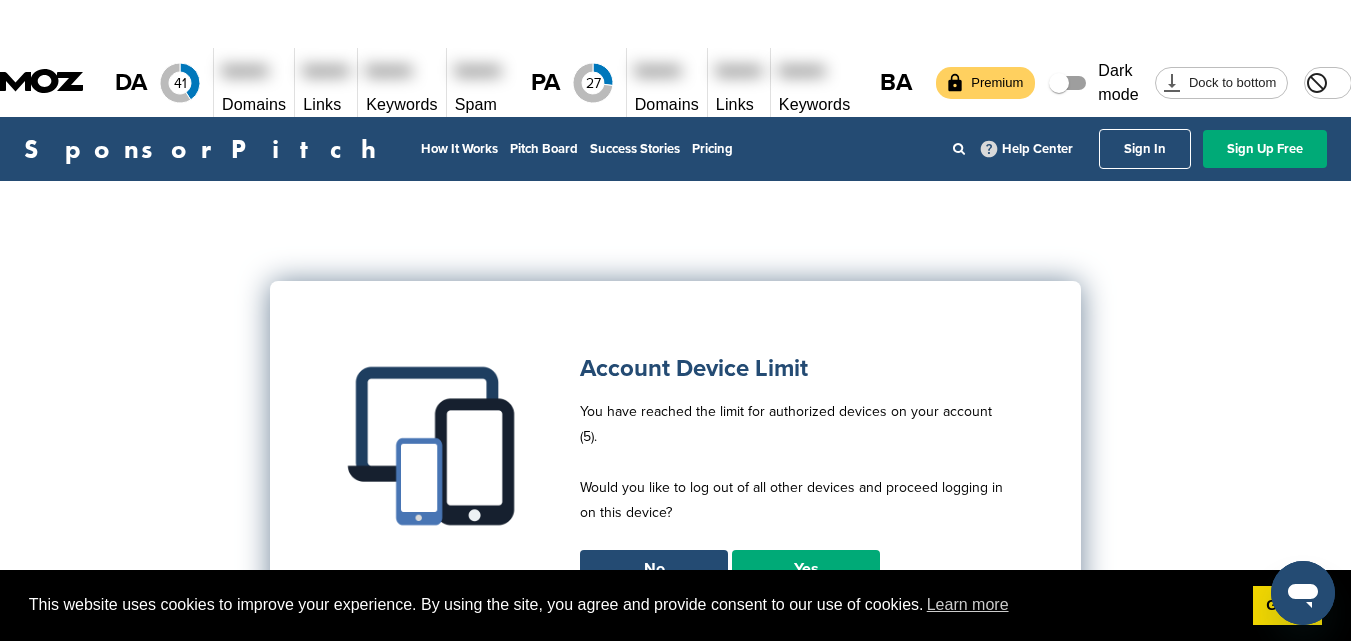 click on "No" at bounding box center [654, 569] 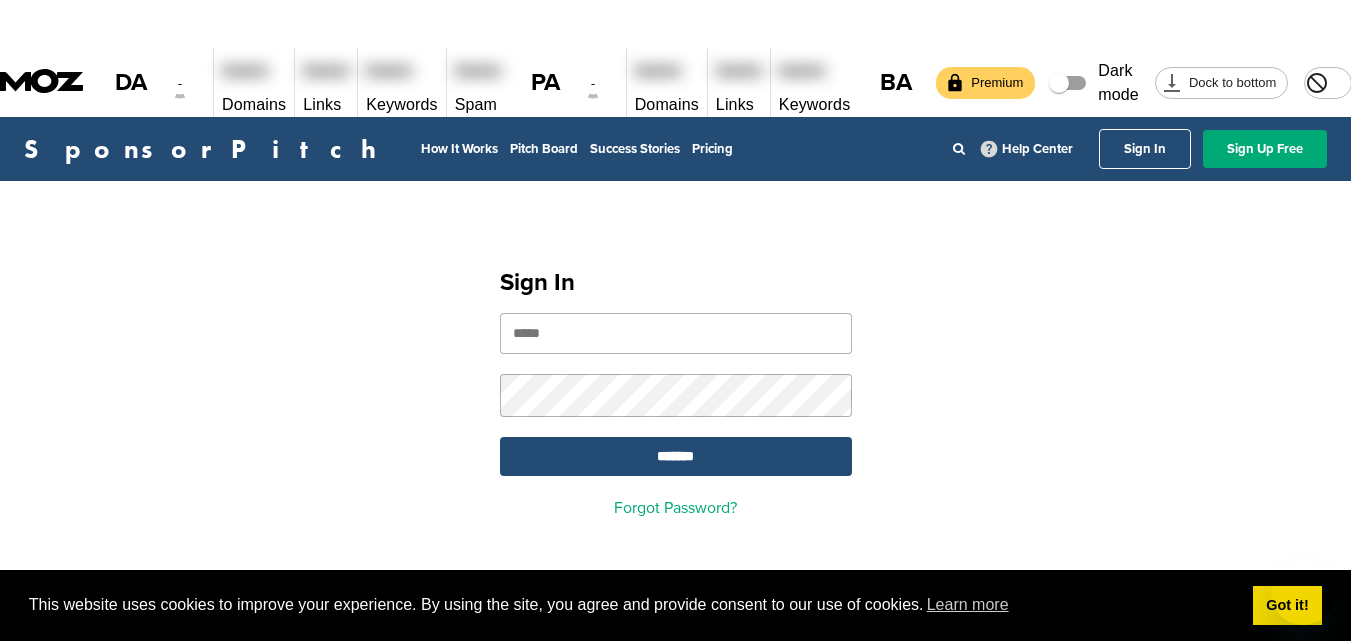 scroll, scrollTop: 0, scrollLeft: 0, axis: both 